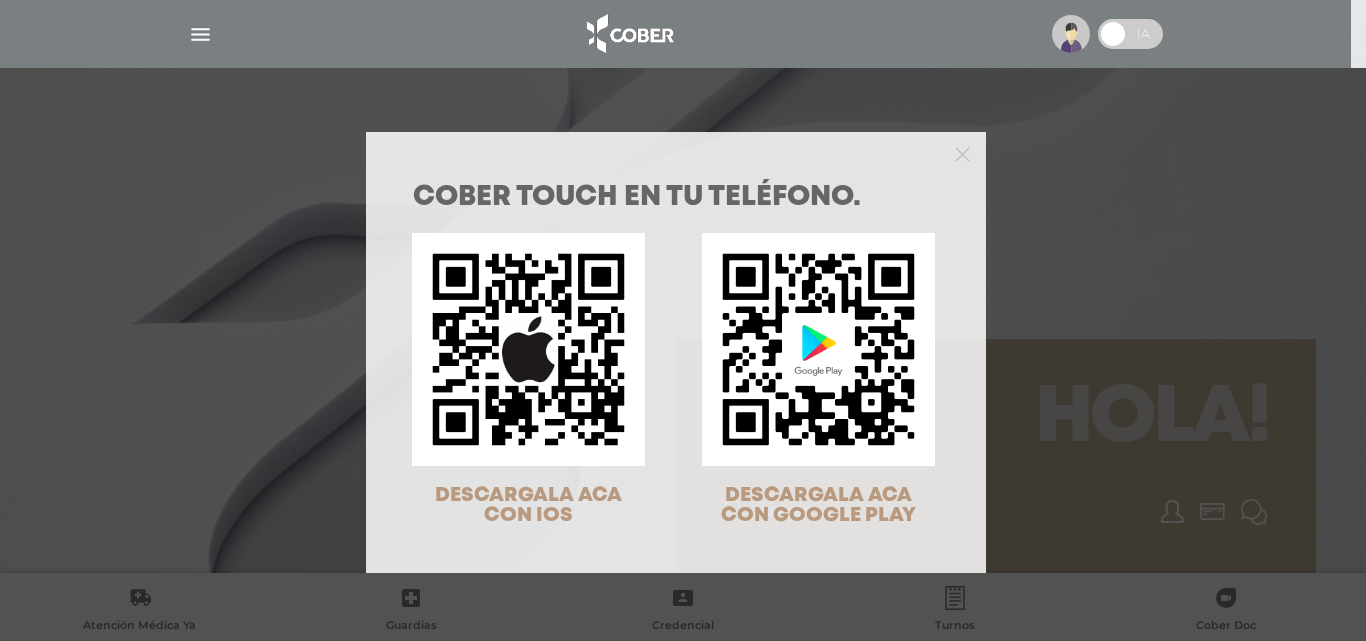 scroll, scrollTop: 0, scrollLeft: 0, axis: both 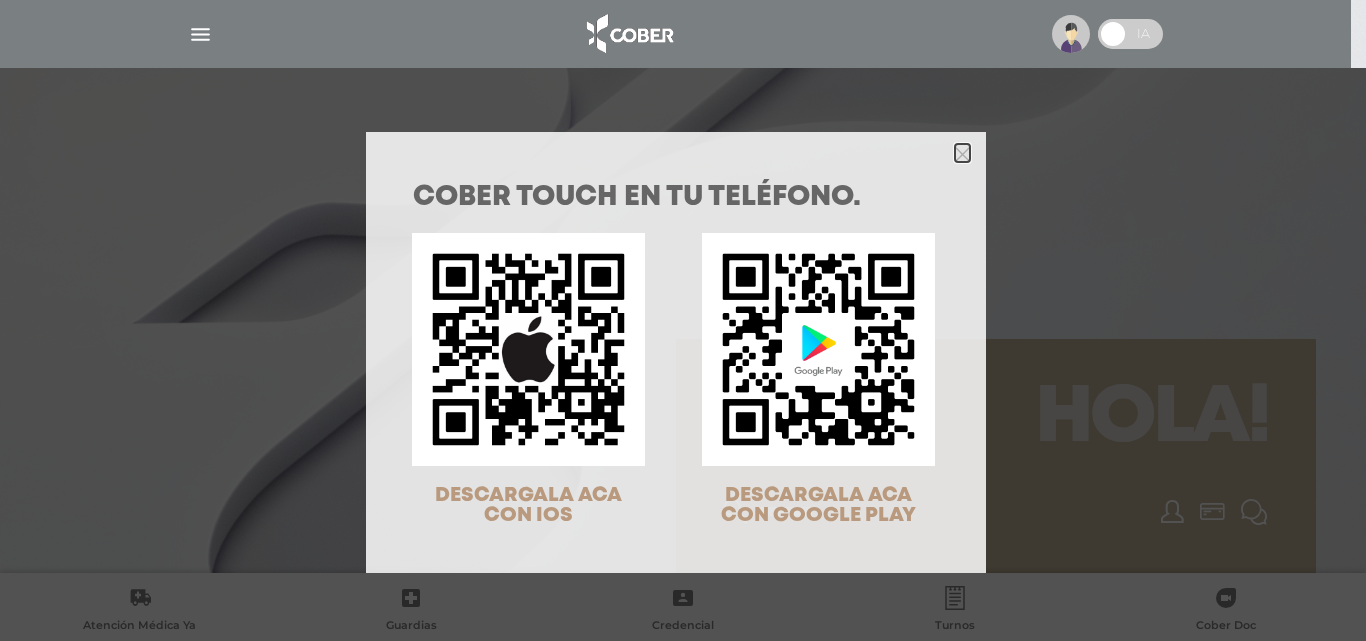 click 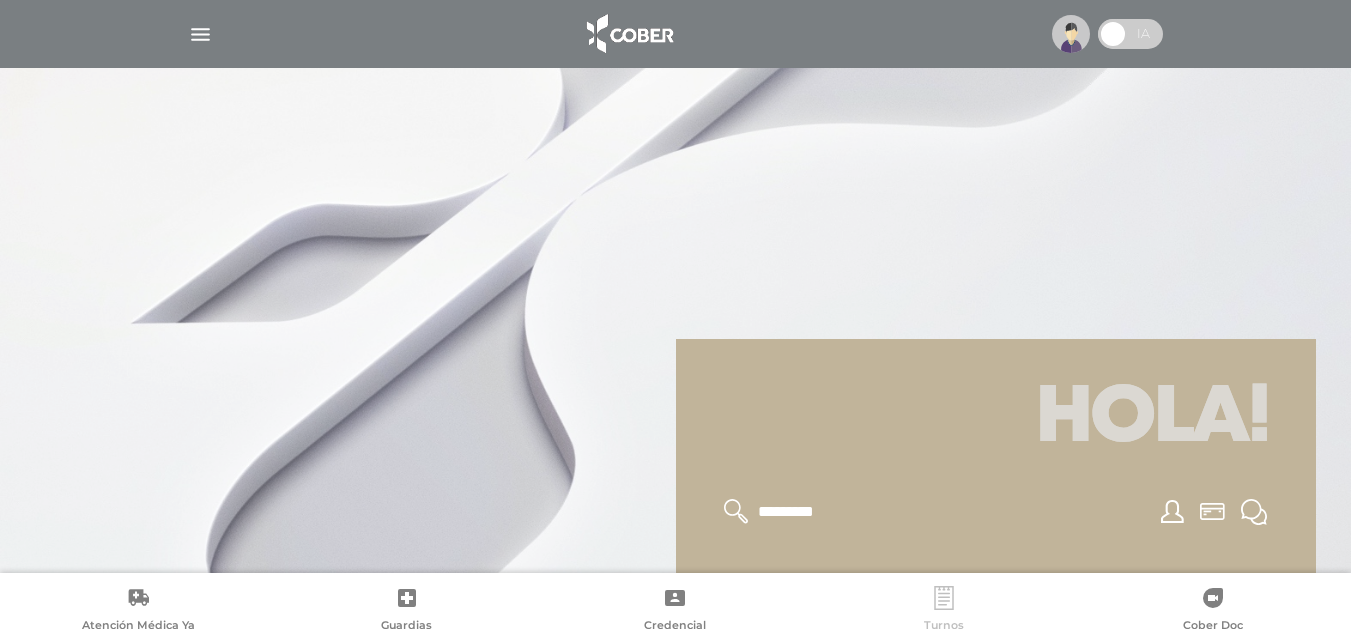 click 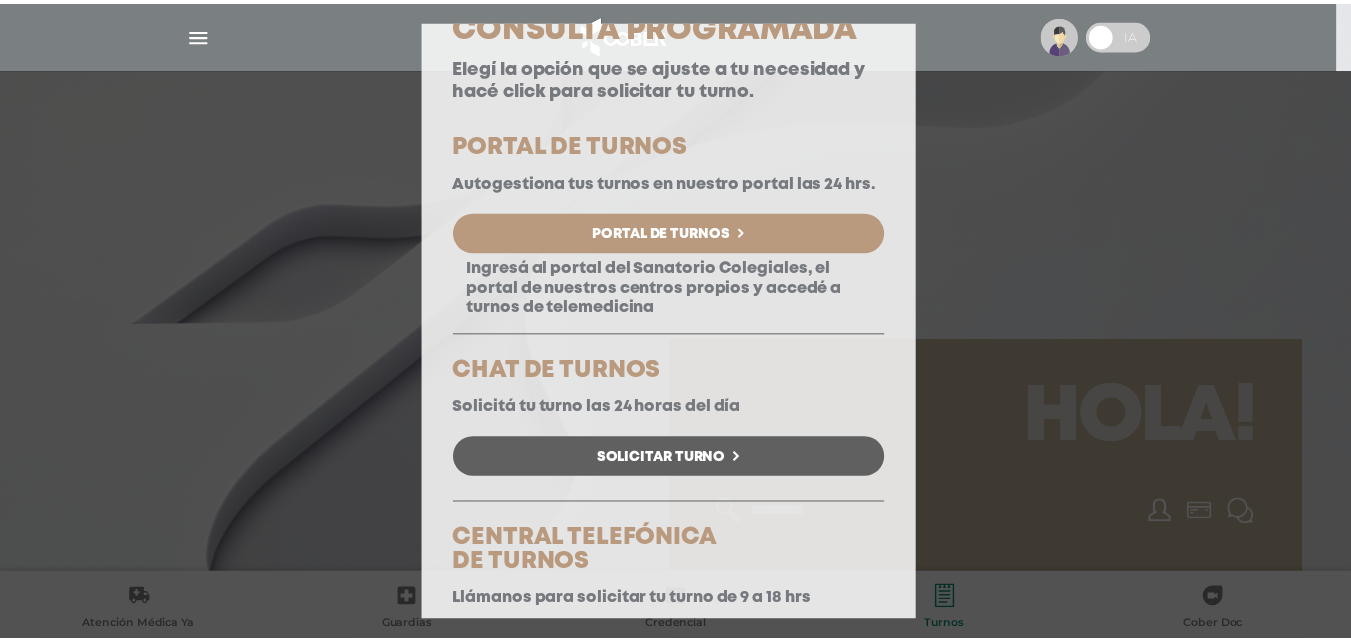 scroll, scrollTop: 0, scrollLeft: 0, axis: both 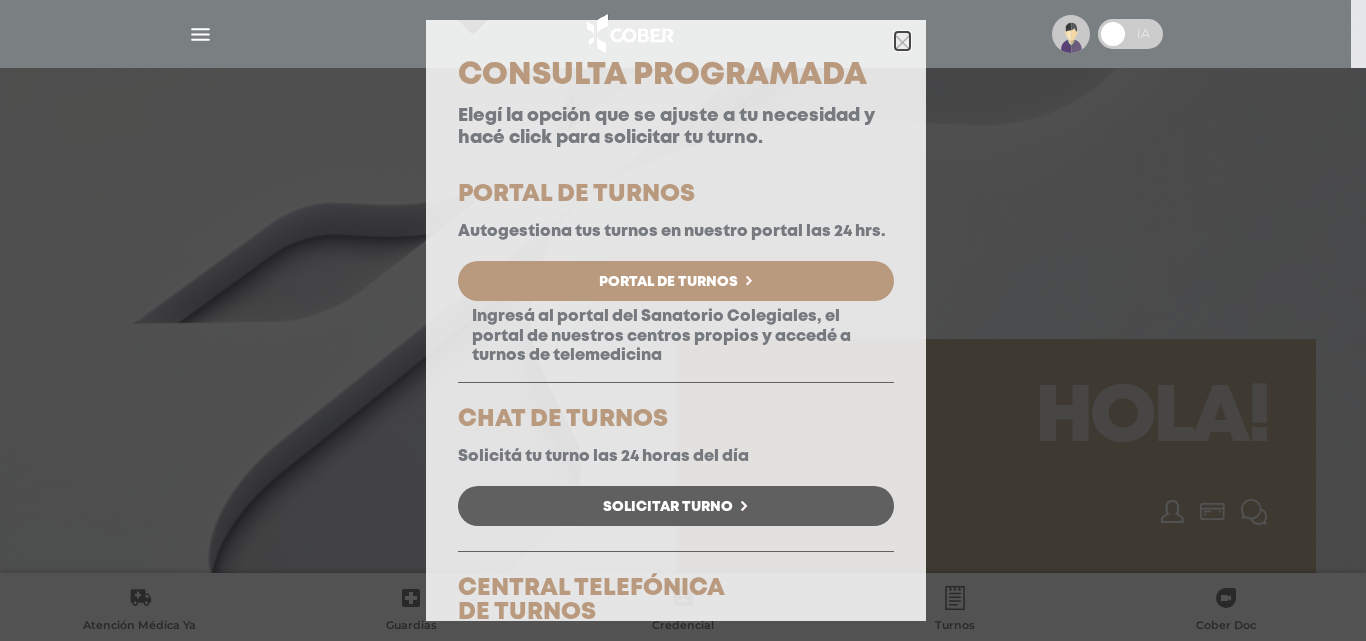 click 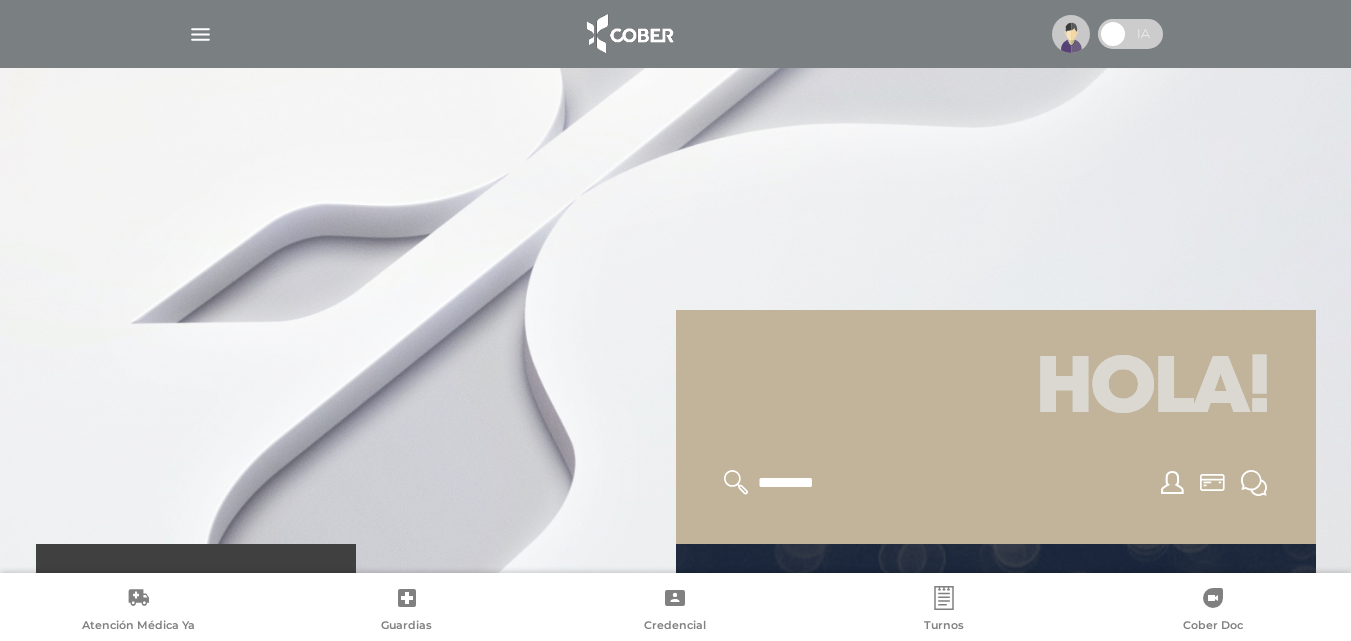 scroll, scrollTop: 0, scrollLeft: 0, axis: both 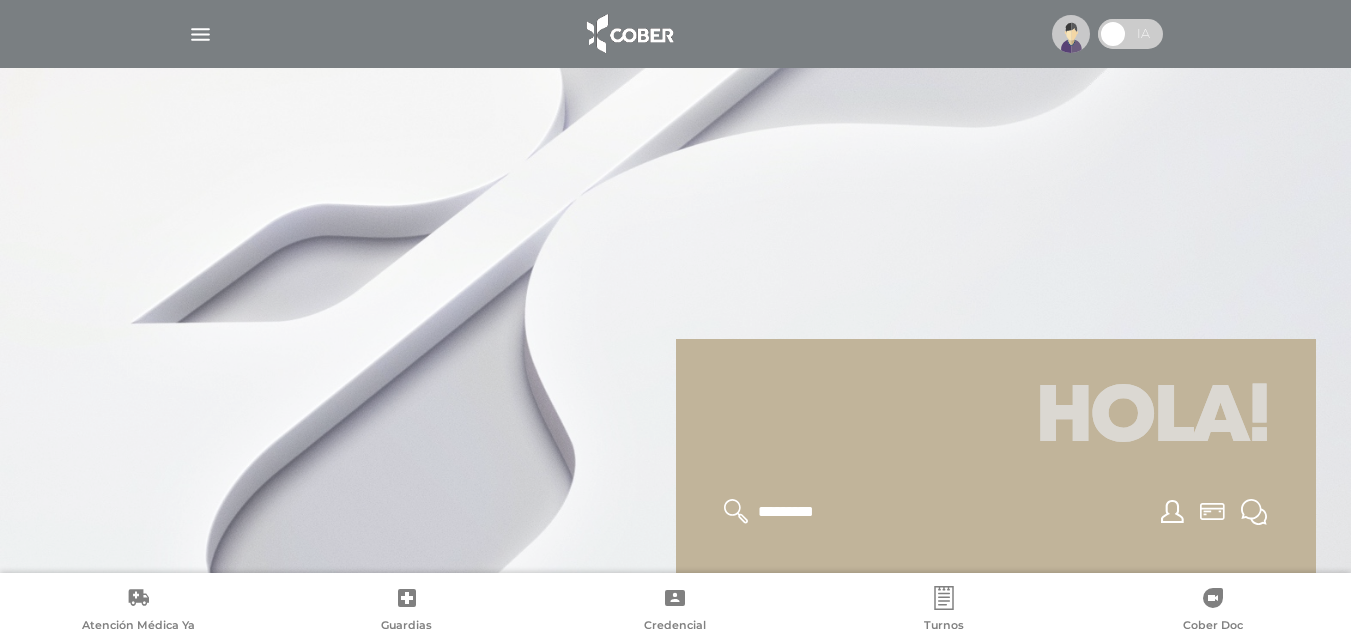 click at bounding box center [200, 34] 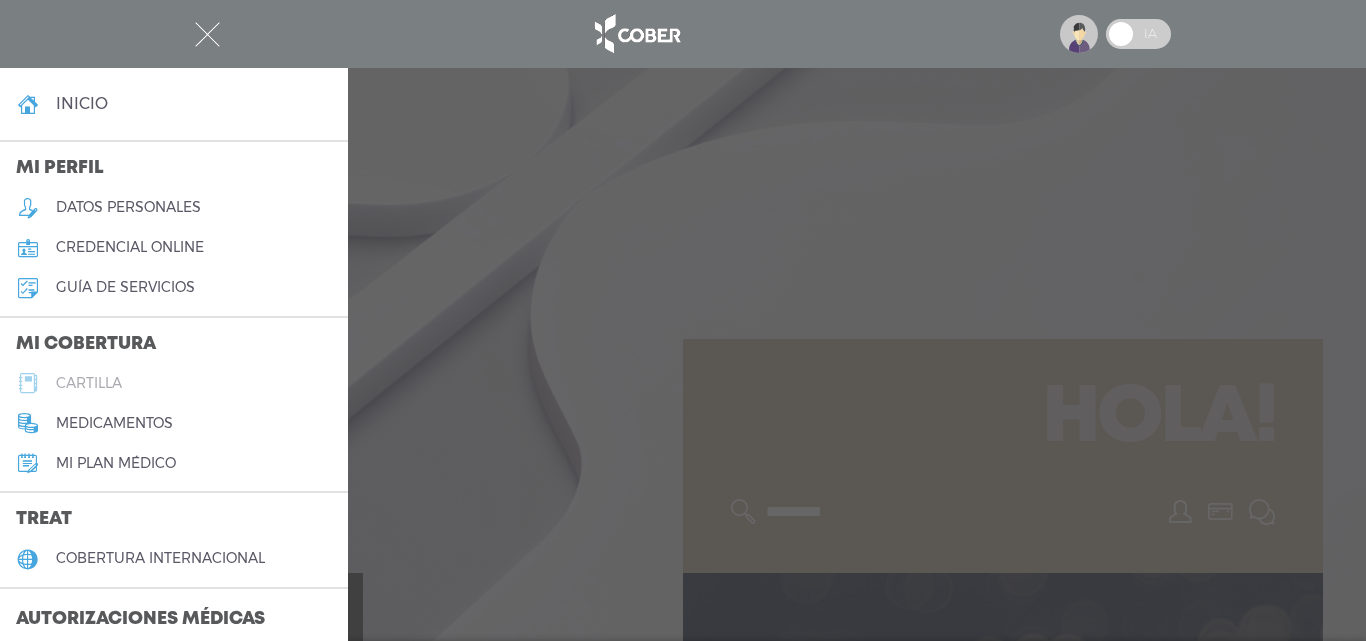 click on "cartilla" at bounding box center (89, 383) 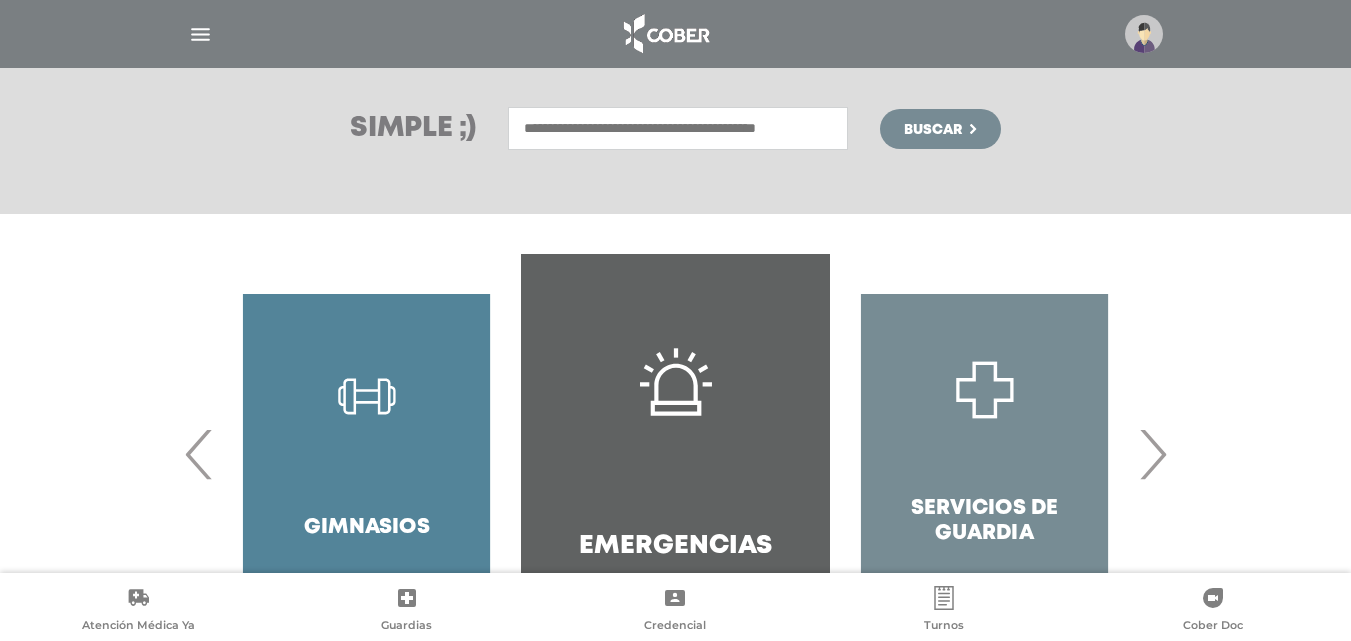scroll, scrollTop: 300, scrollLeft: 0, axis: vertical 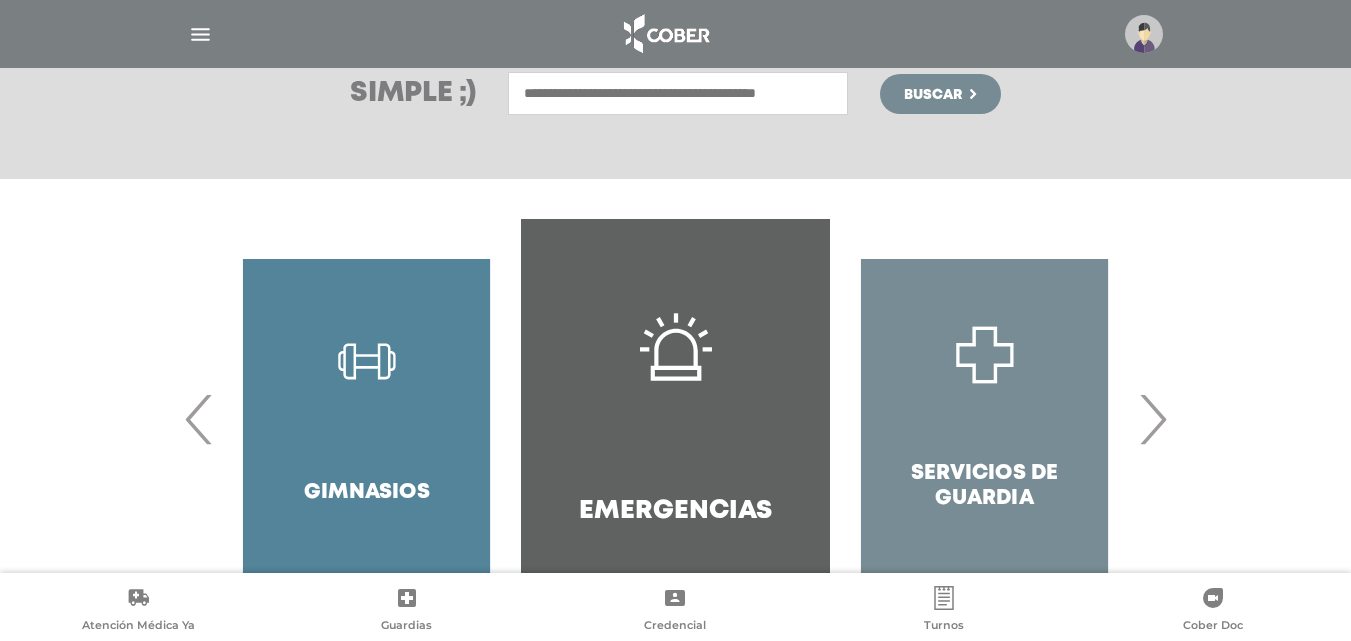 click on "›" at bounding box center (1152, 419) 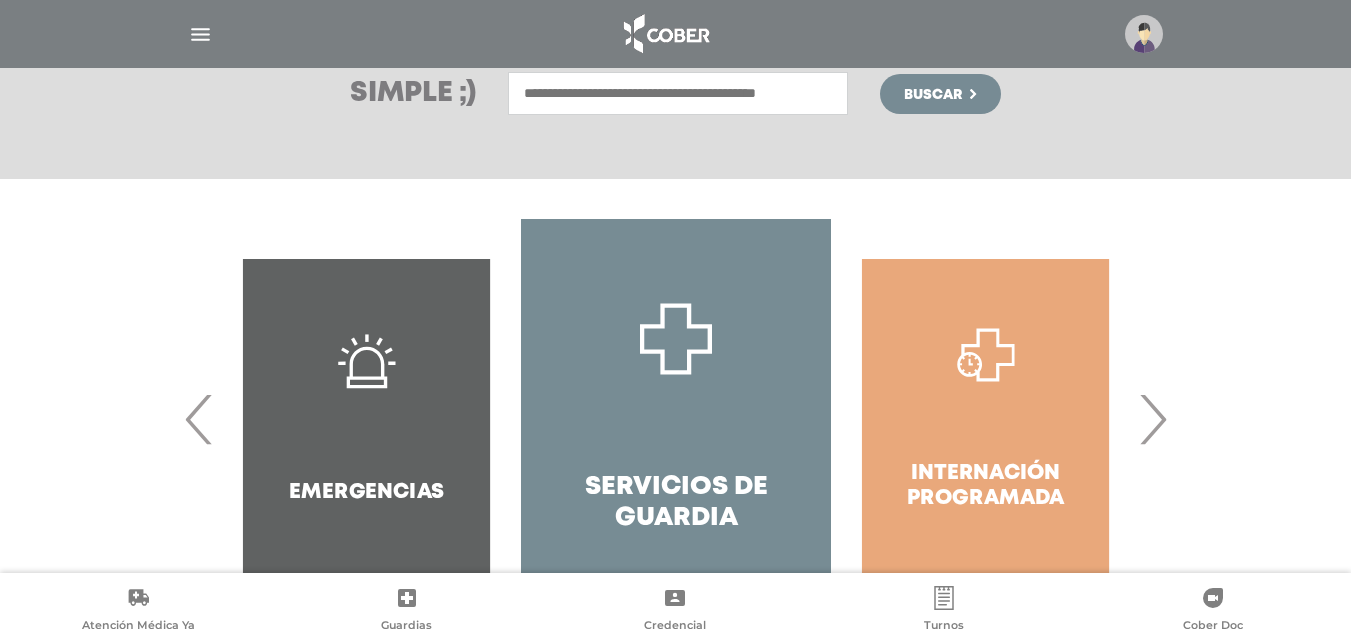click on "›" at bounding box center [1152, 419] 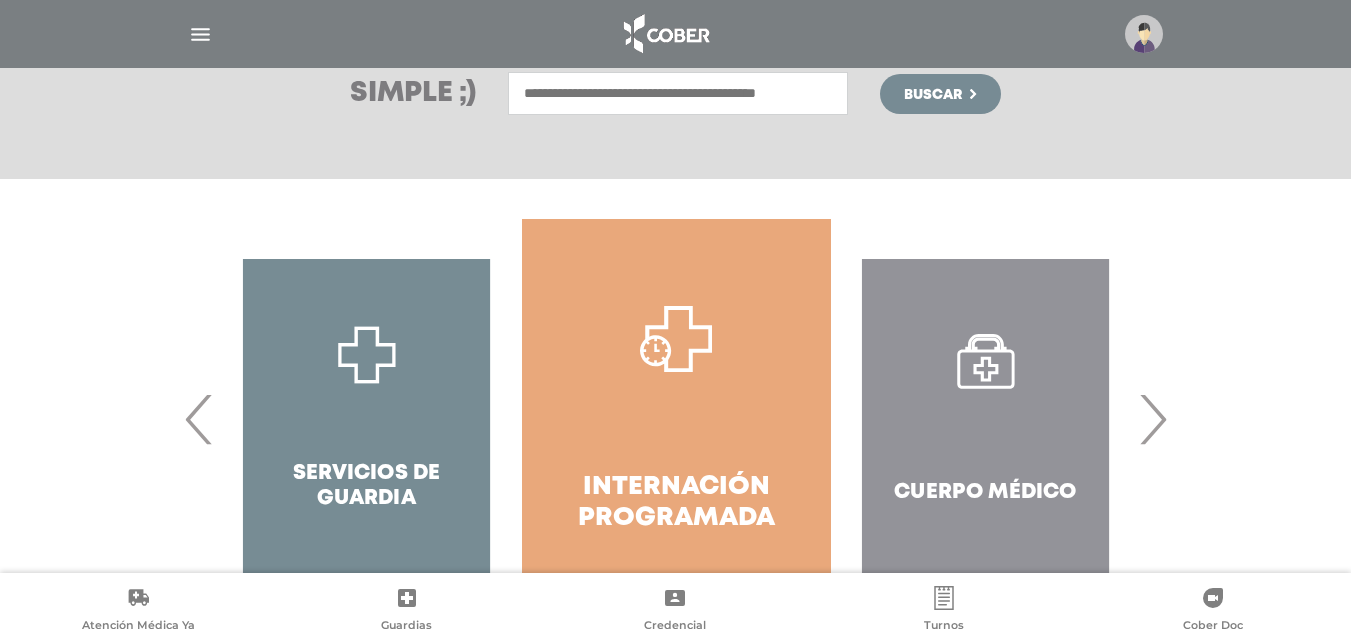 click on "›" at bounding box center [1152, 419] 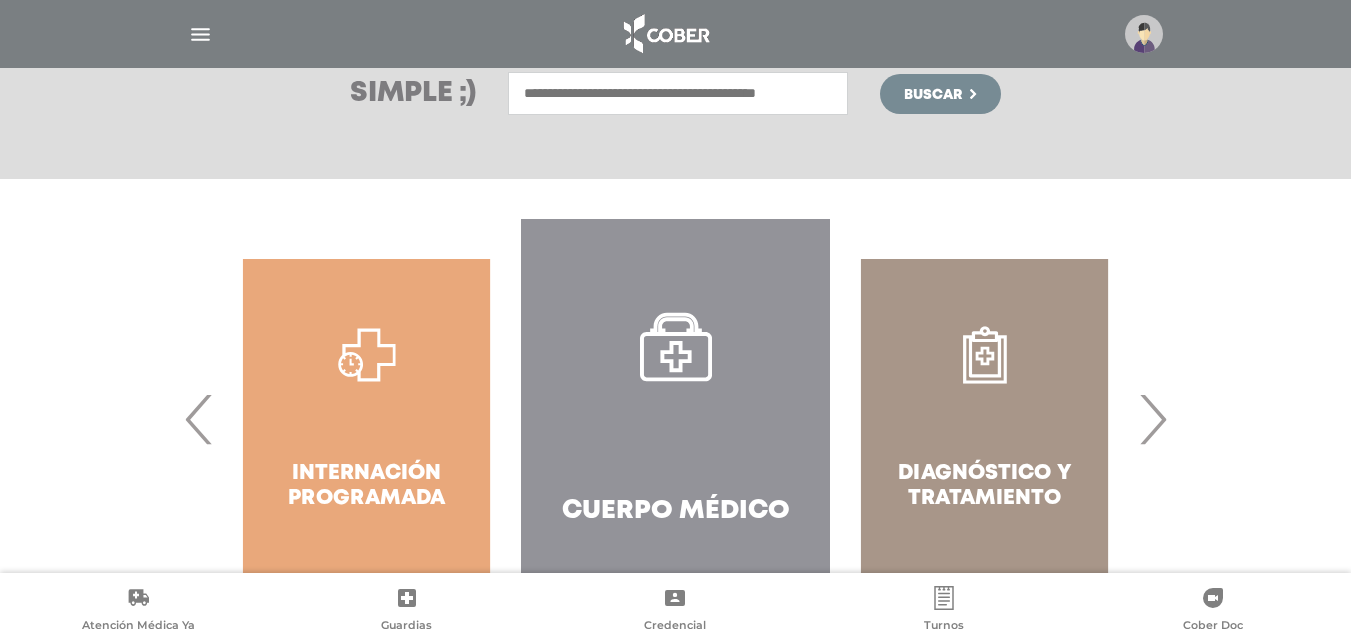 click on "›" at bounding box center [1152, 419] 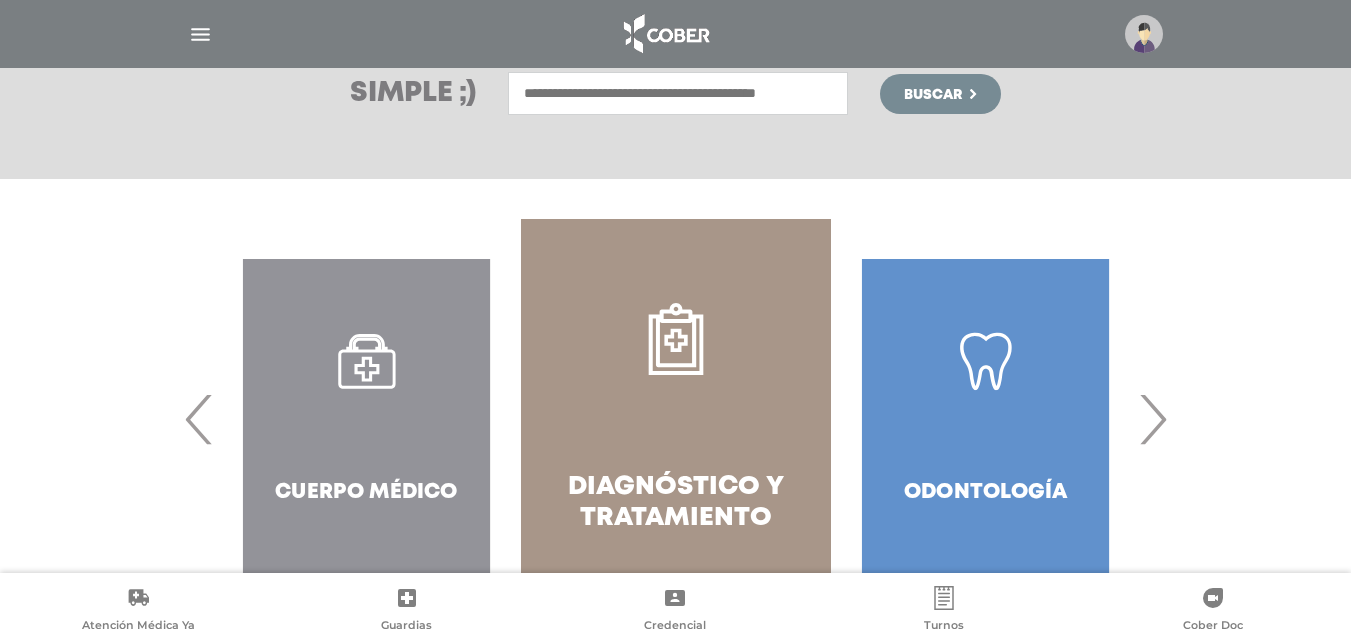click on "Diagnóstico y Tratamiento" at bounding box center [675, 503] 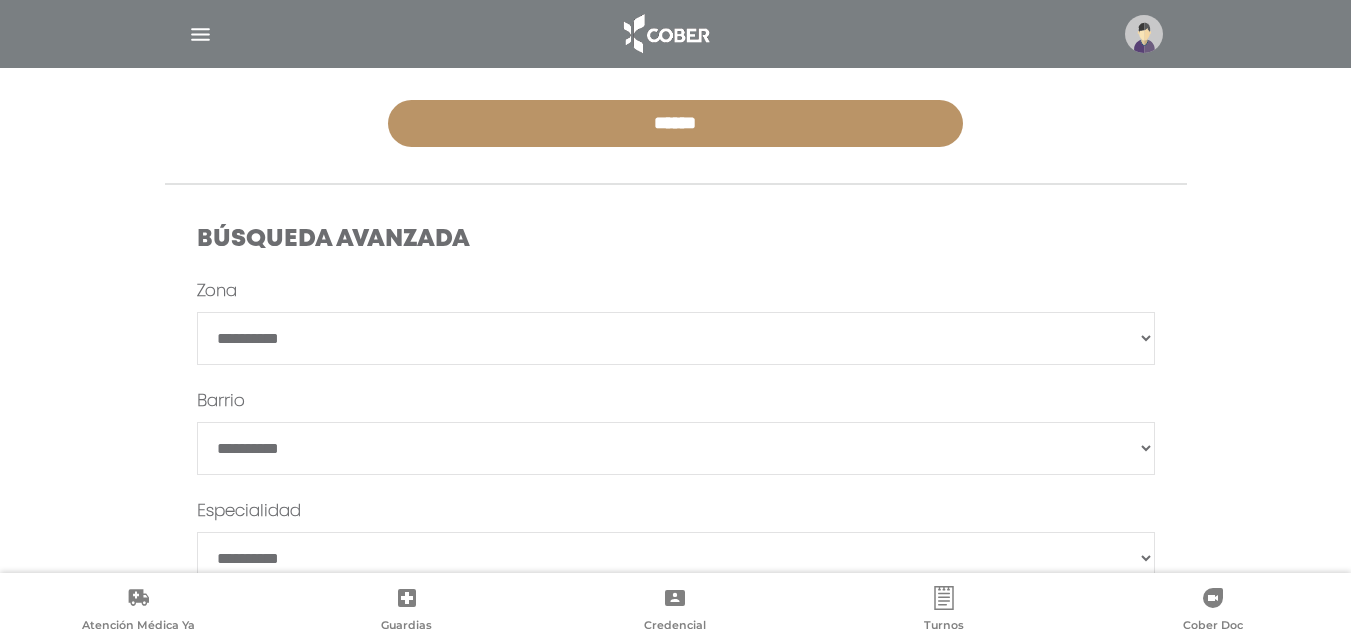 scroll, scrollTop: 500, scrollLeft: 0, axis: vertical 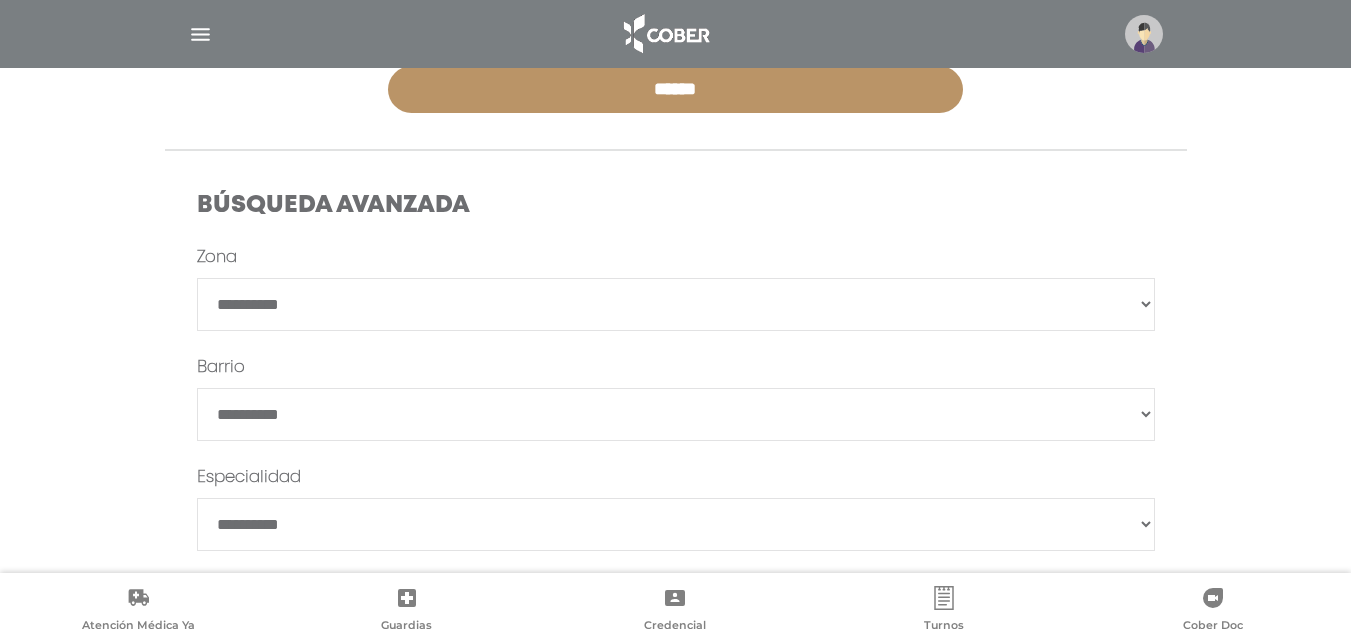 click on "**********" at bounding box center [676, 304] 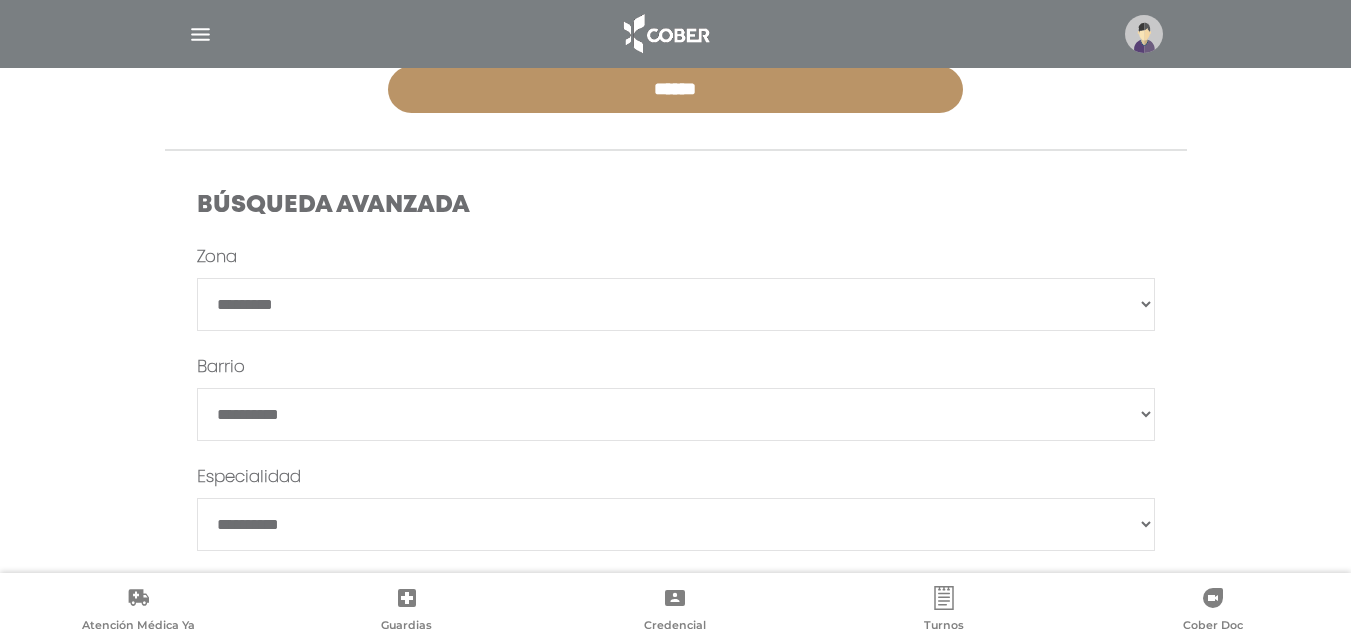 click on "**********" at bounding box center [676, 304] 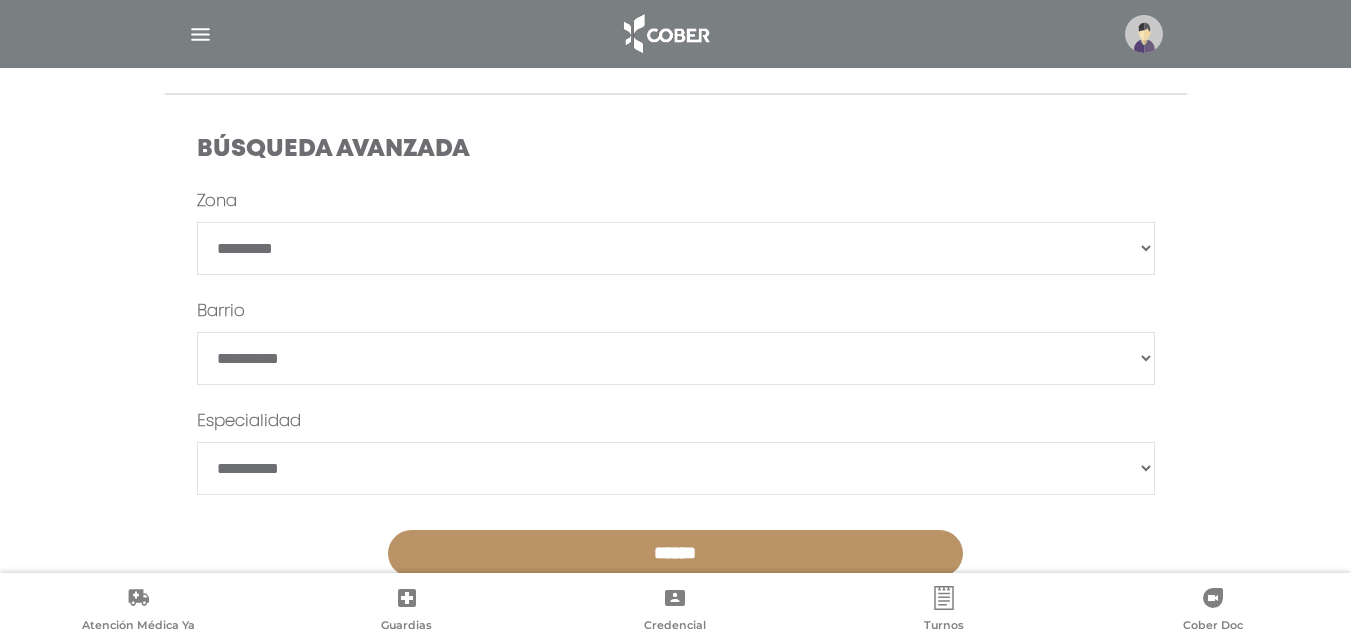 scroll, scrollTop: 600, scrollLeft: 0, axis: vertical 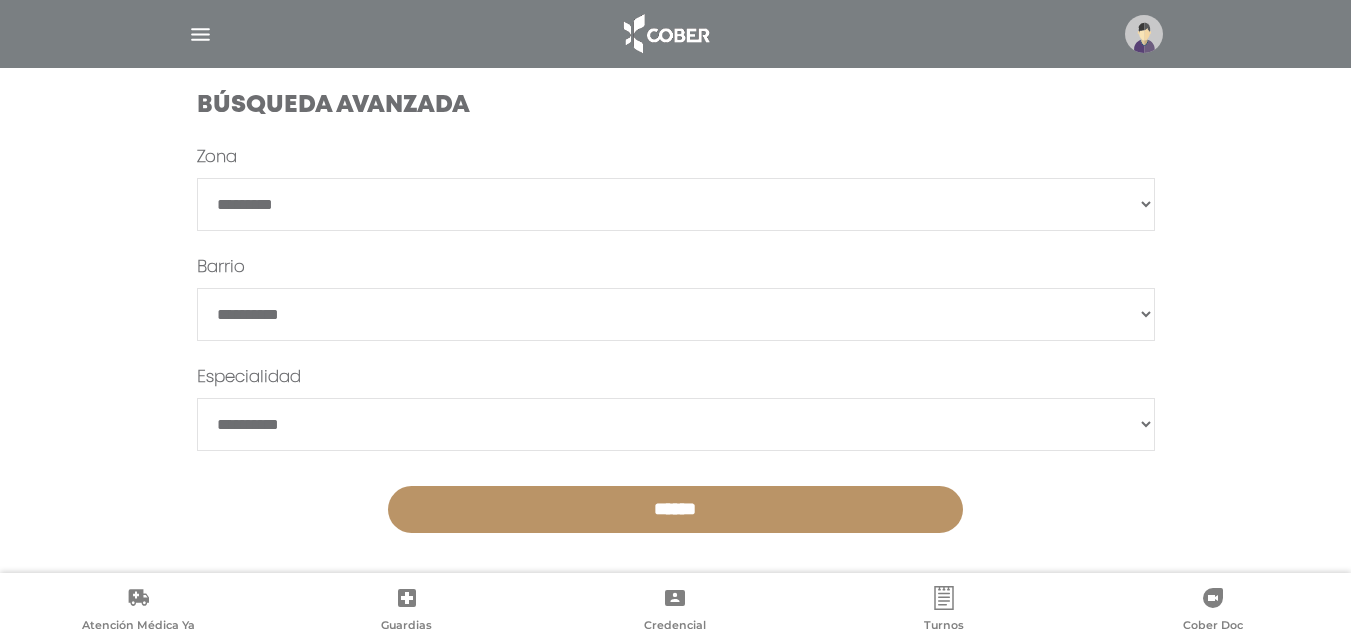 click on "**********" at bounding box center (676, 424) 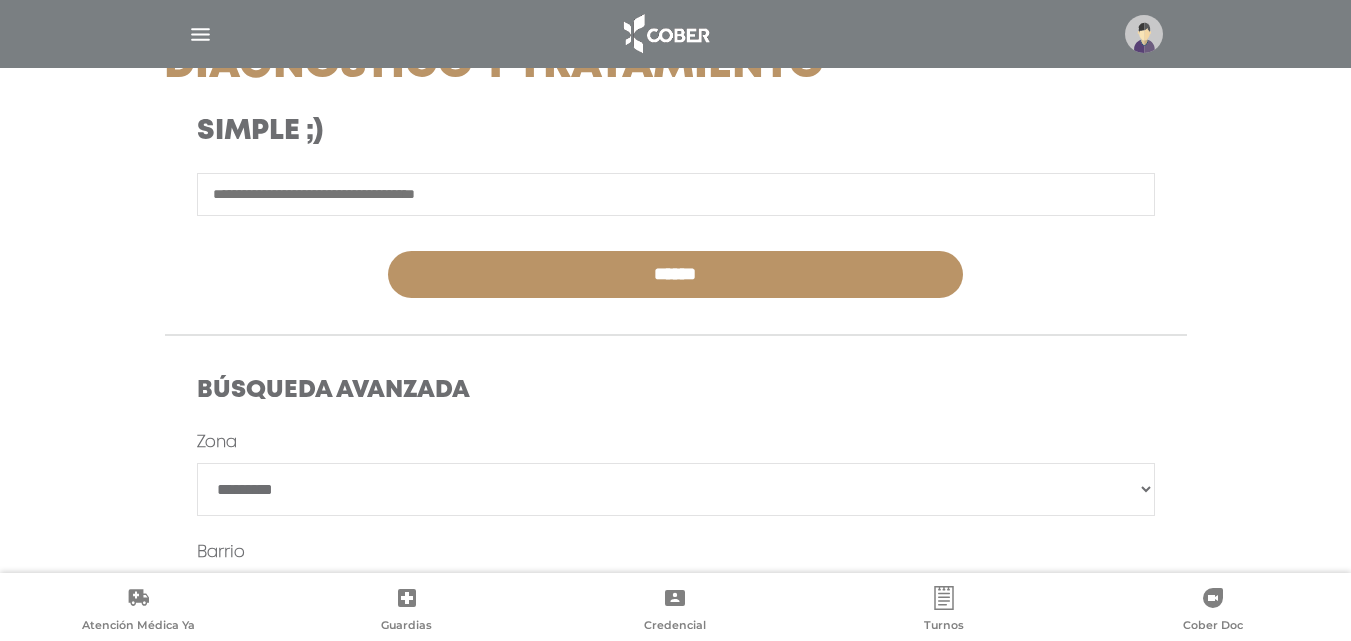 scroll, scrollTop: 310, scrollLeft: 0, axis: vertical 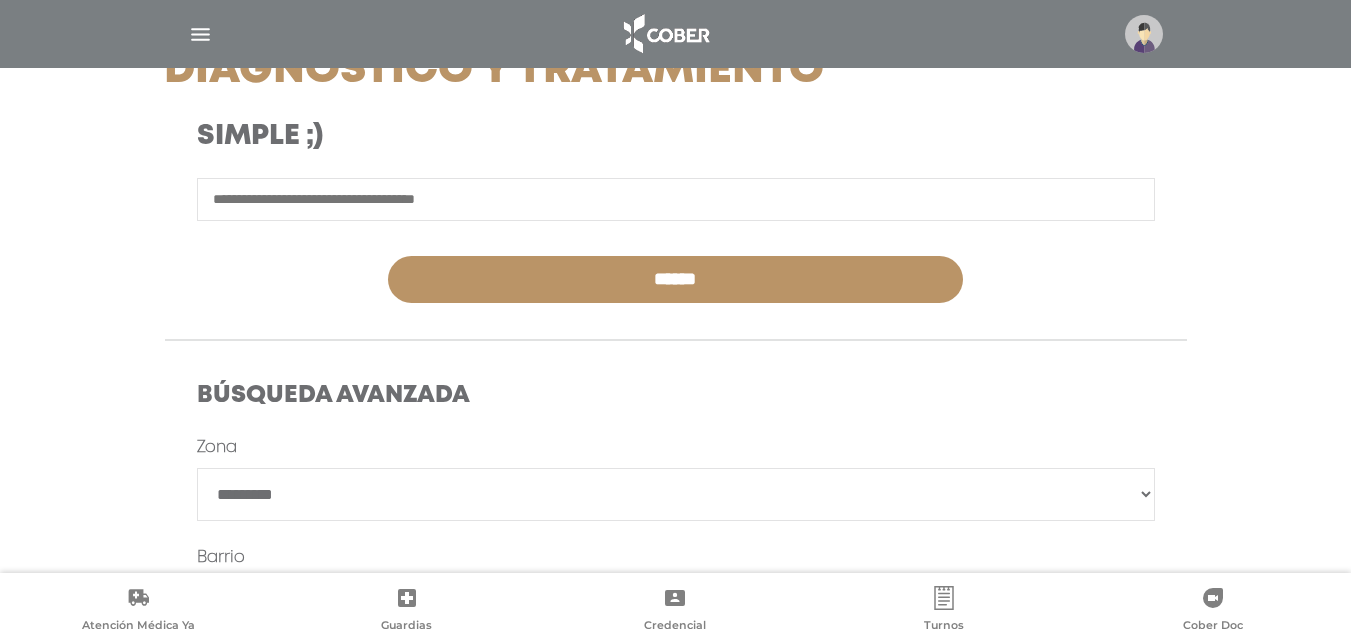 click at bounding box center (676, 199) 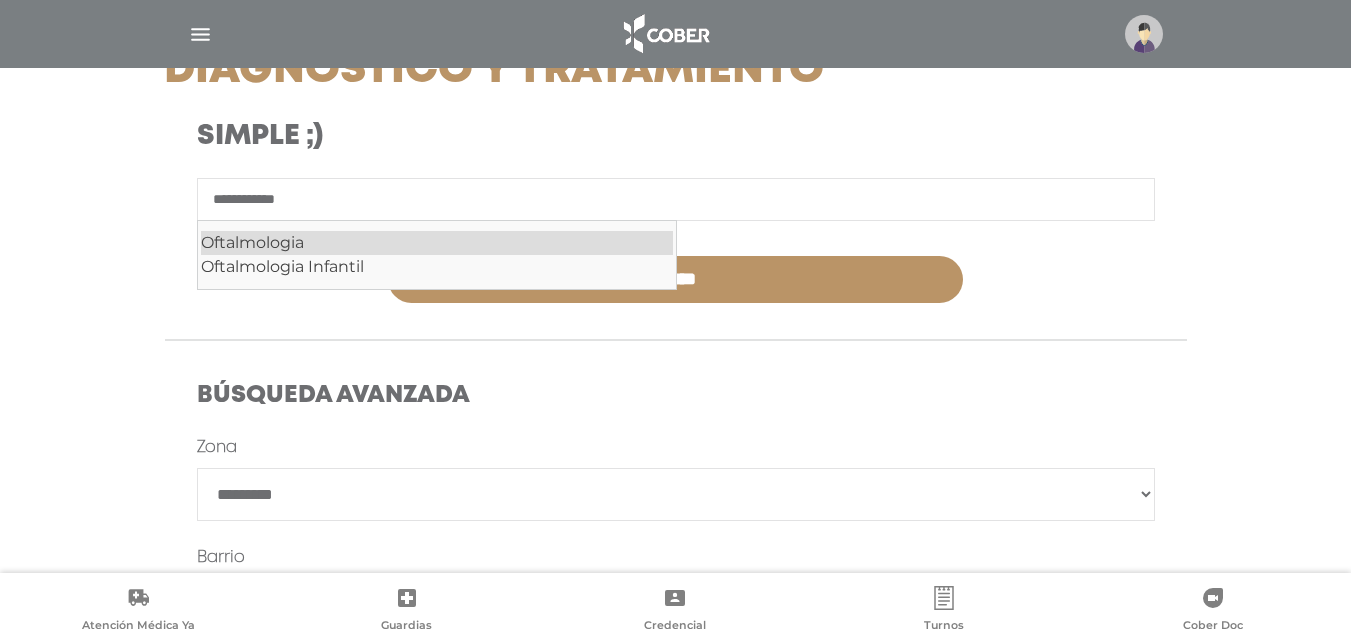 click on "Oftalmologia" at bounding box center (437, 243) 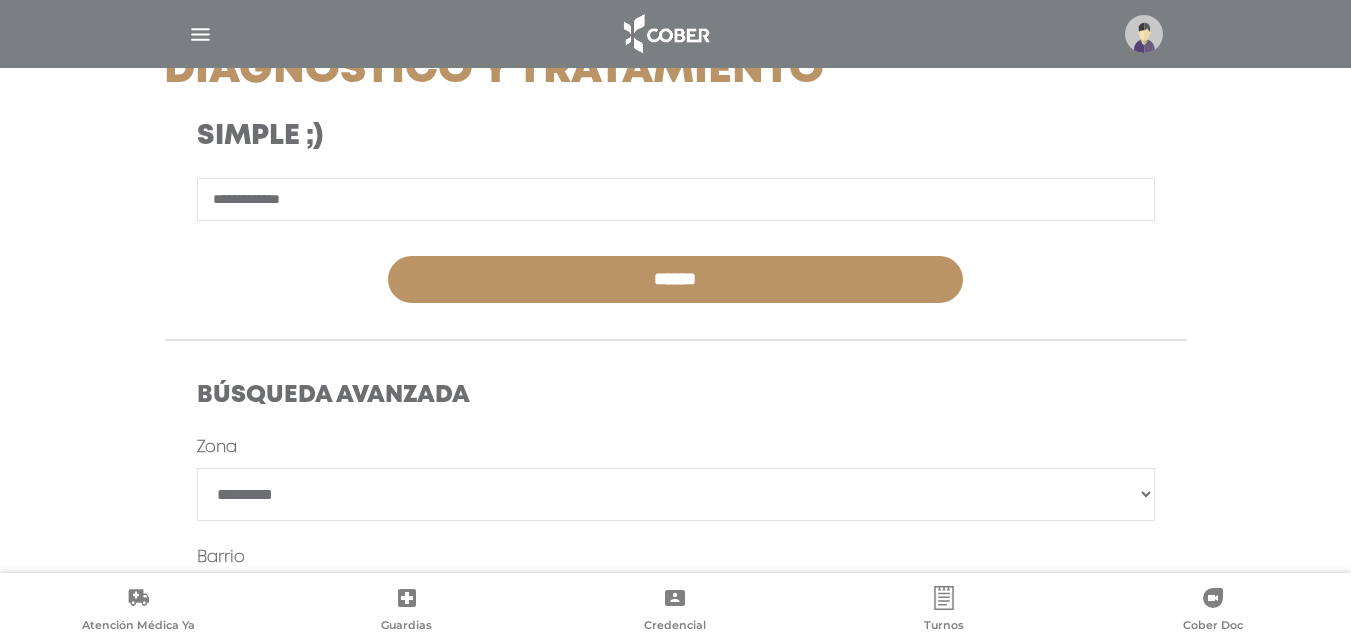 type on "**********" 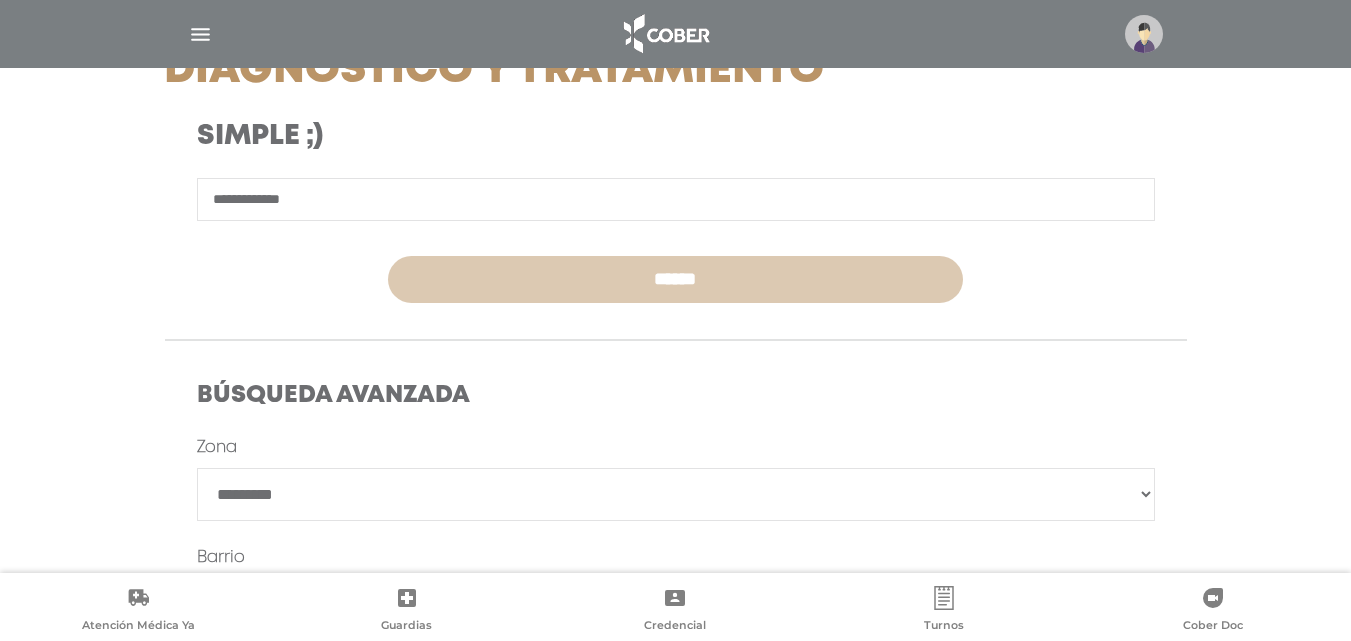 click on "******" at bounding box center [675, 279] 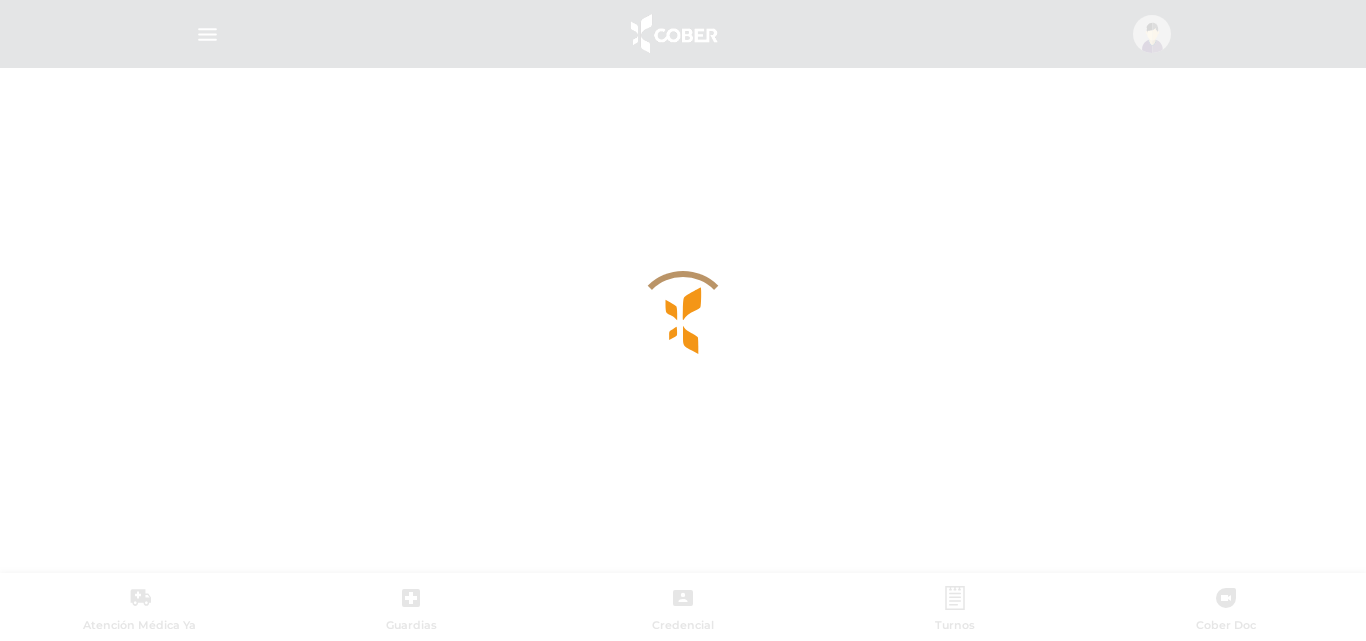 scroll, scrollTop: 0, scrollLeft: 0, axis: both 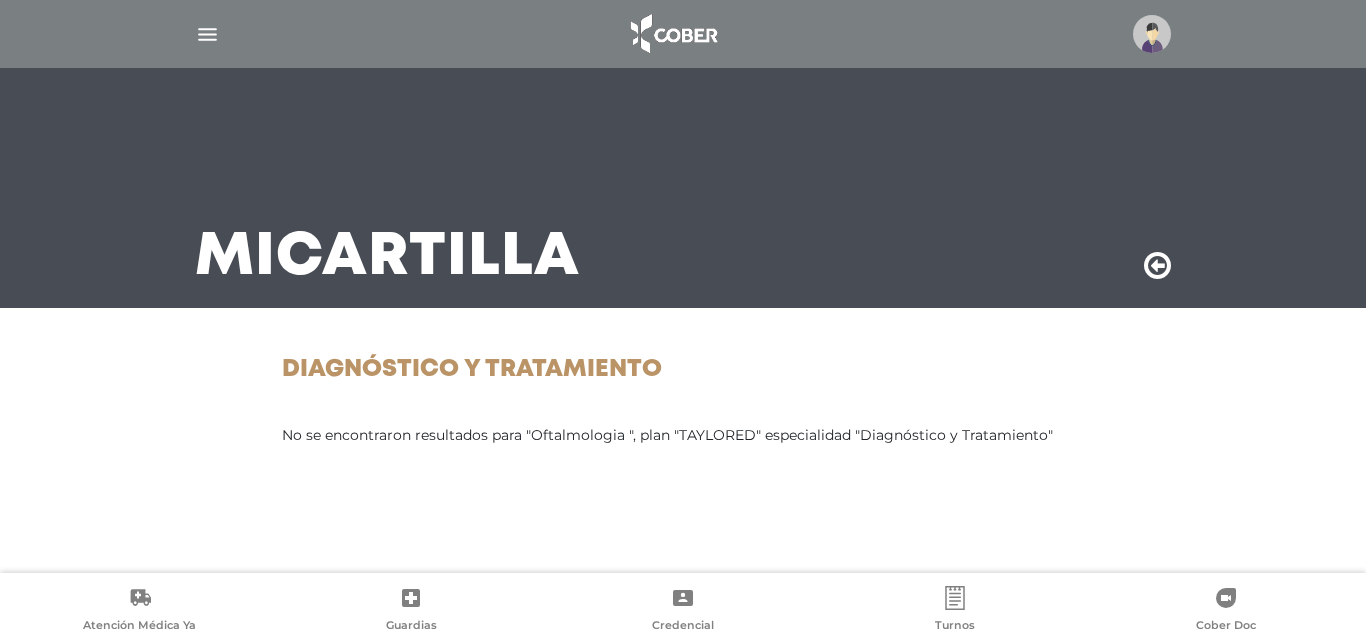 click at bounding box center (207, 34) 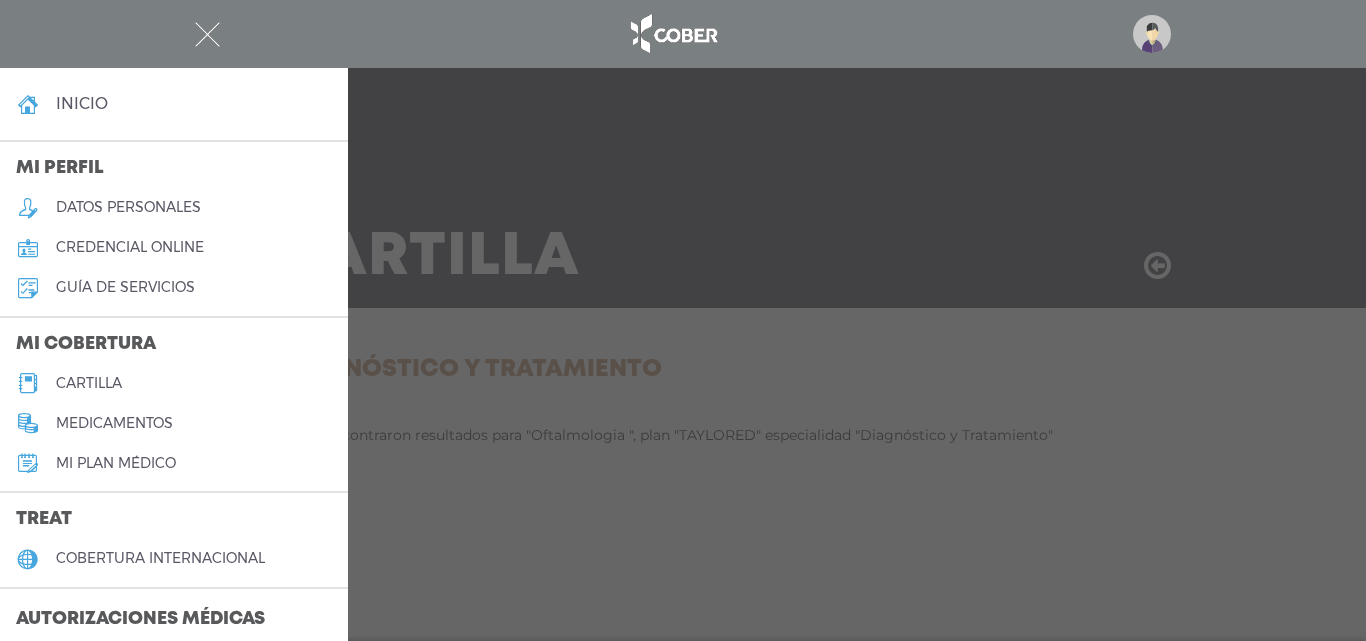 click on "cartilla" at bounding box center (89, 383) 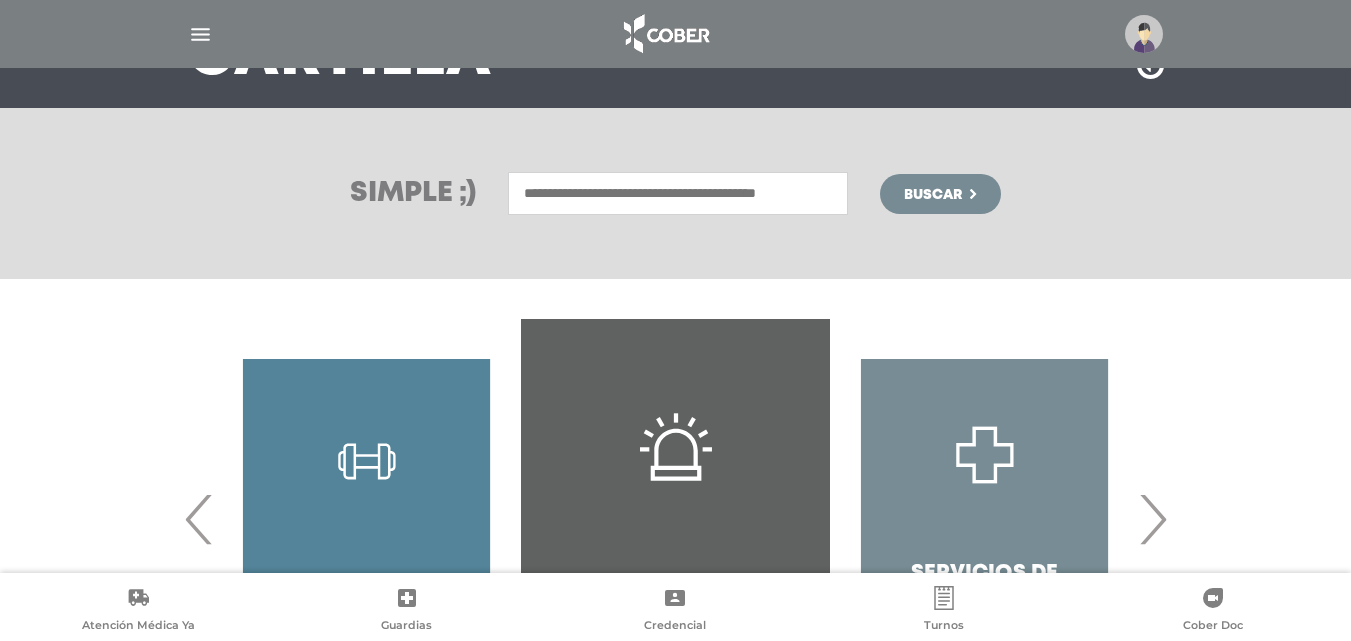 scroll, scrollTop: 300, scrollLeft: 0, axis: vertical 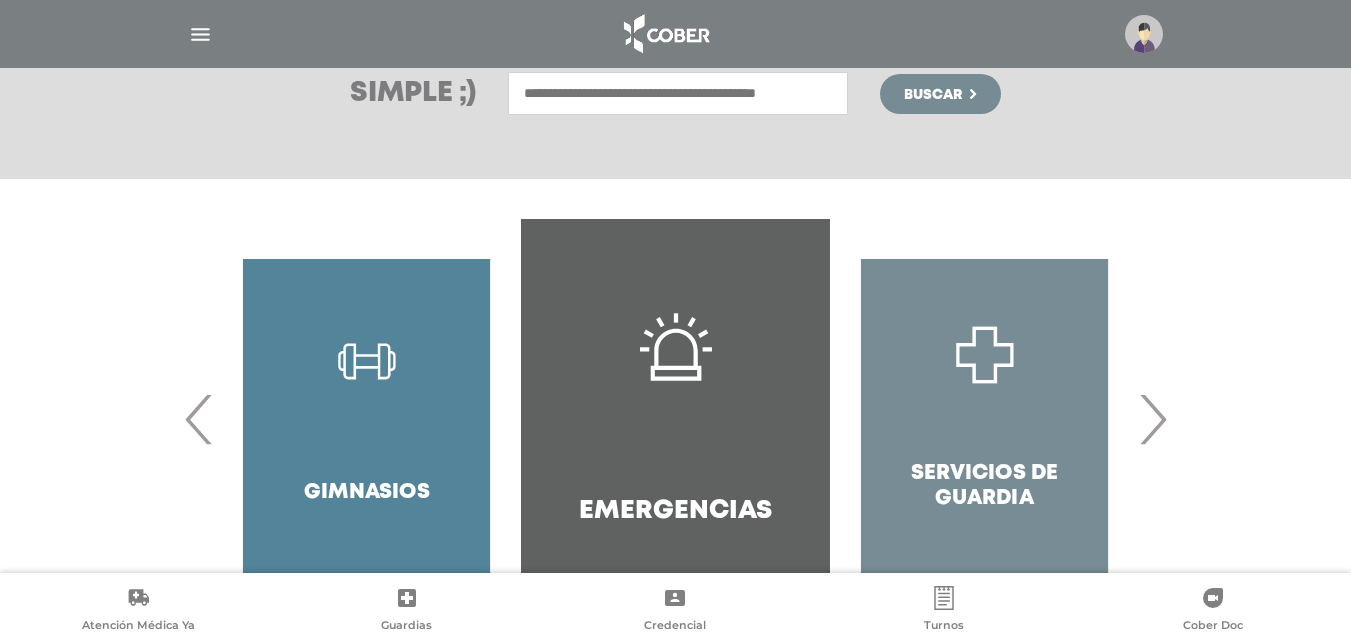 click at bounding box center [678, 93] 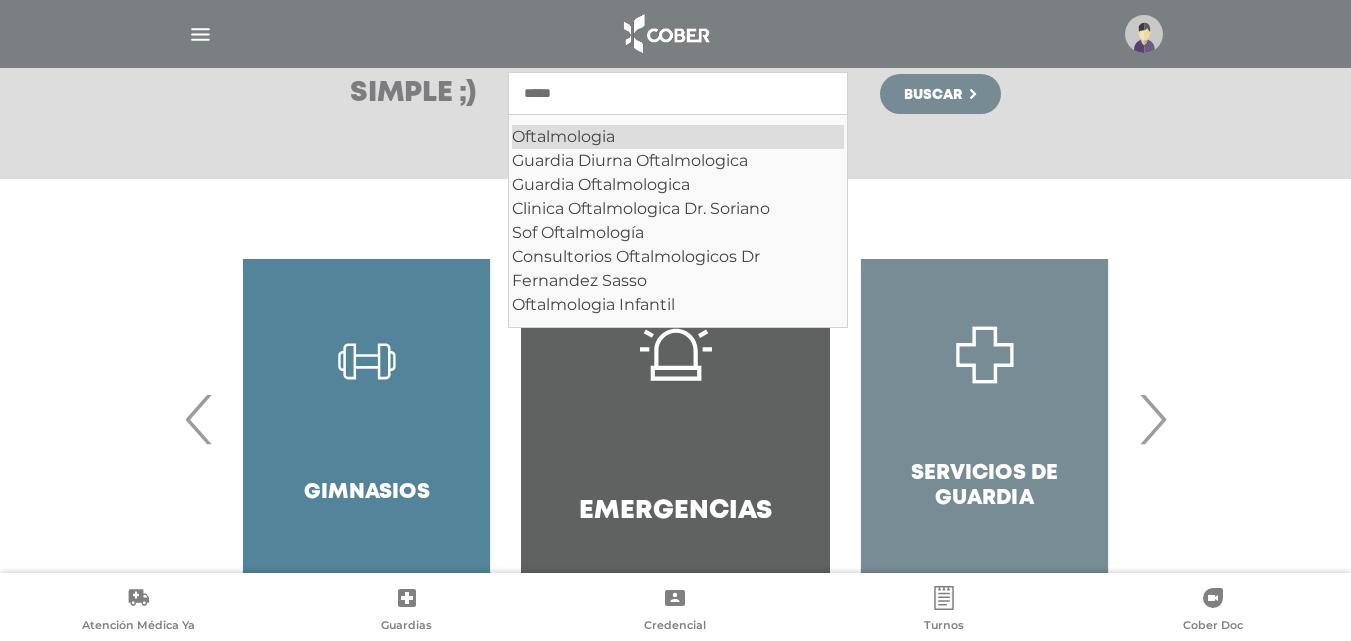 click on "Oftalmologia" at bounding box center (678, 137) 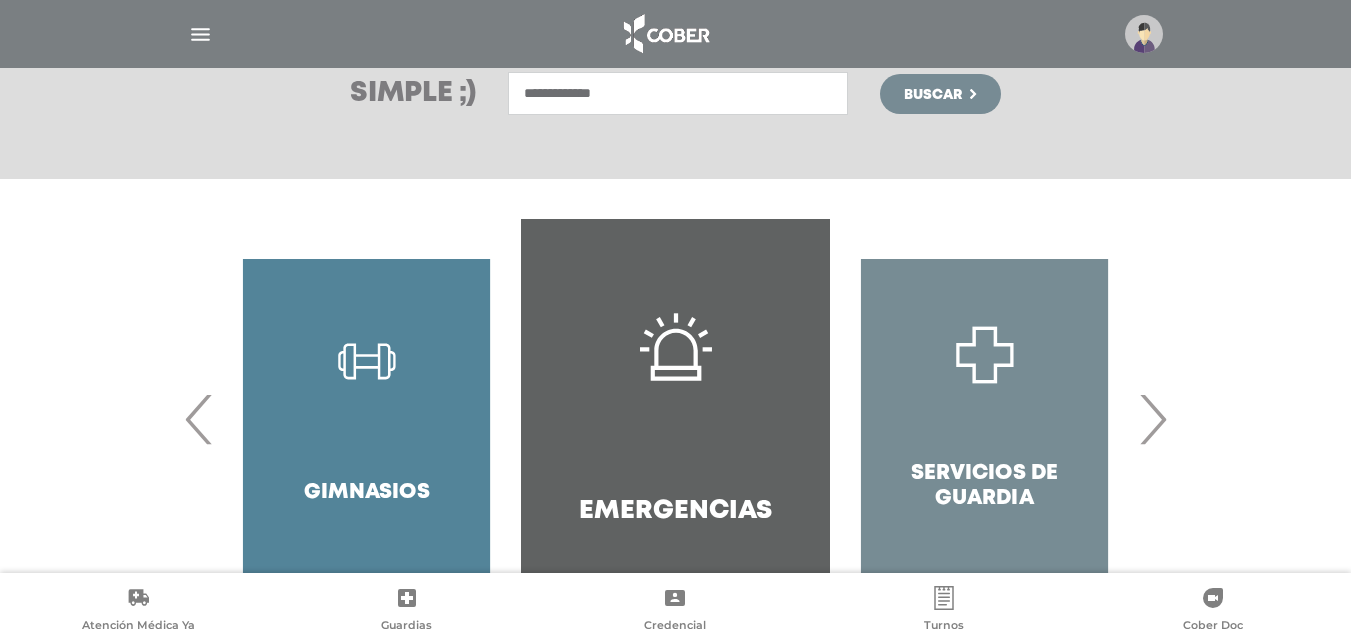 type on "**********" 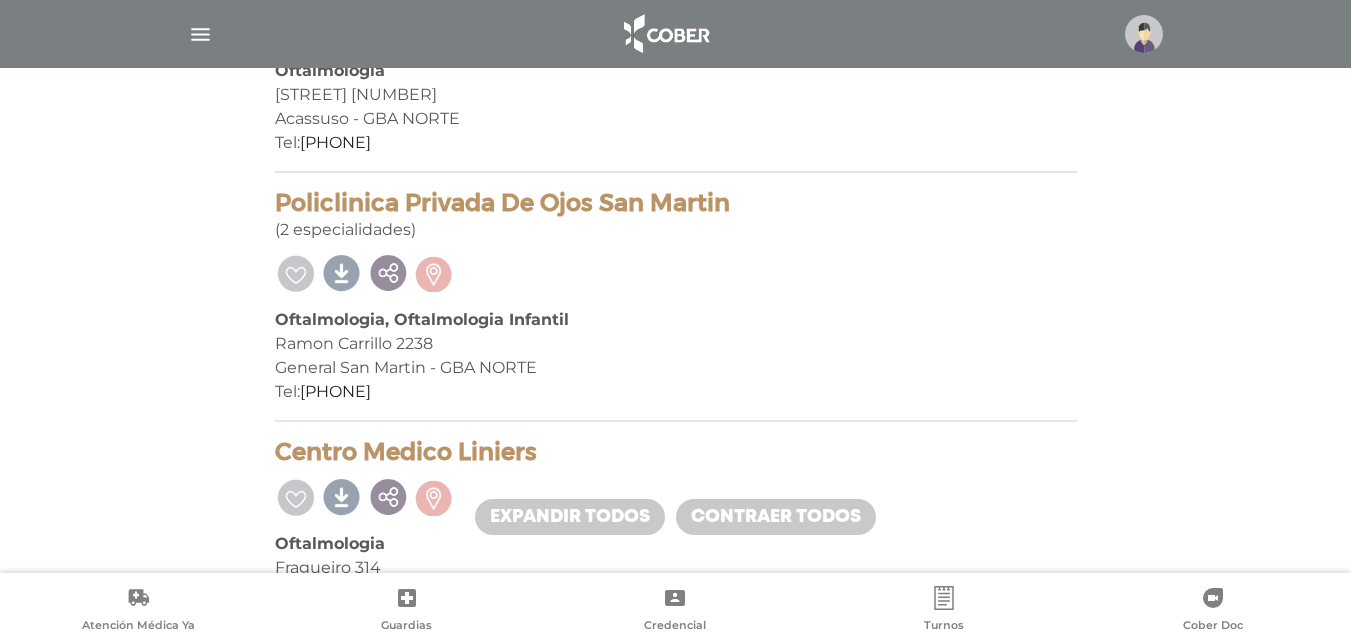 scroll, scrollTop: 500, scrollLeft: 0, axis: vertical 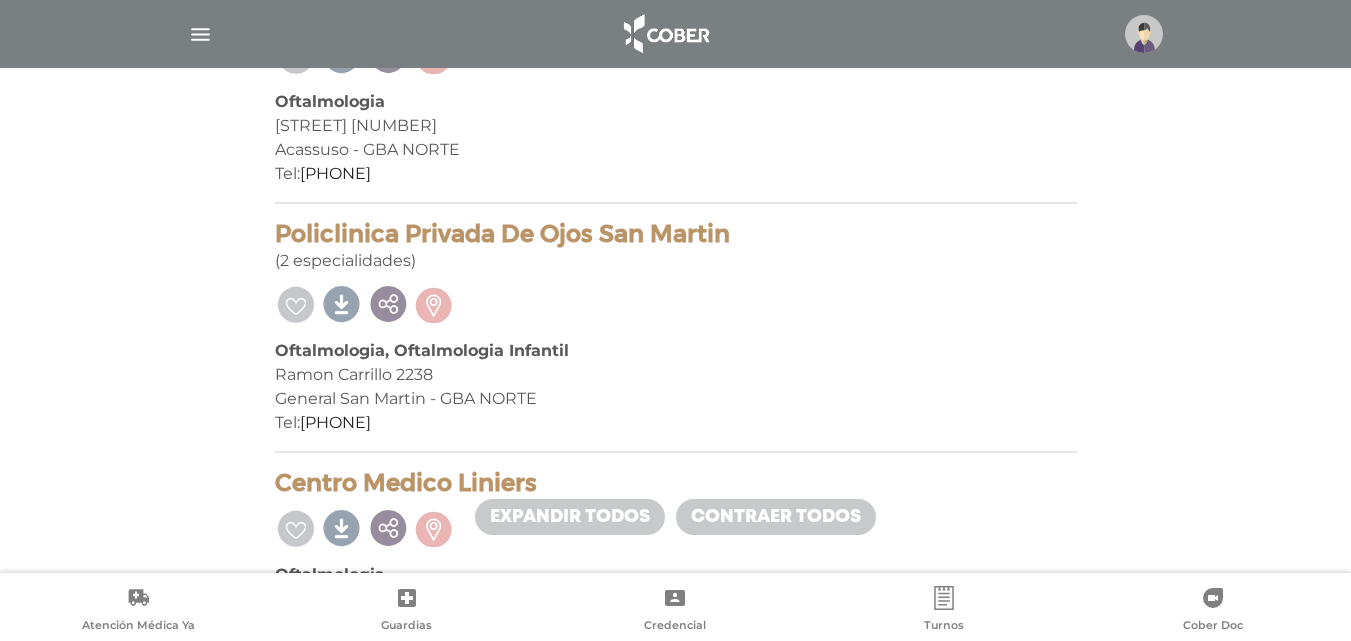 drag, startPoint x: 409, startPoint y: 423, endPoint x: 240, endPoint y: 217, distance: 266.45264 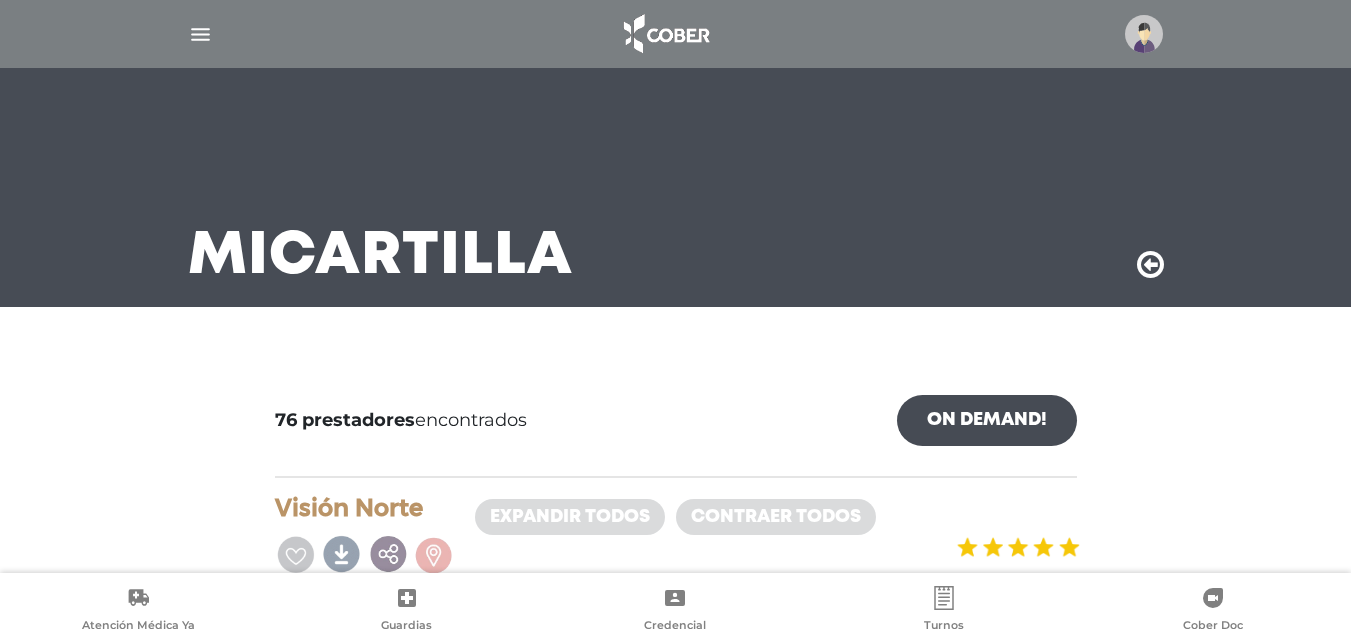 scroll, scrollTop: 0, scrollLeft: 0, axis: both 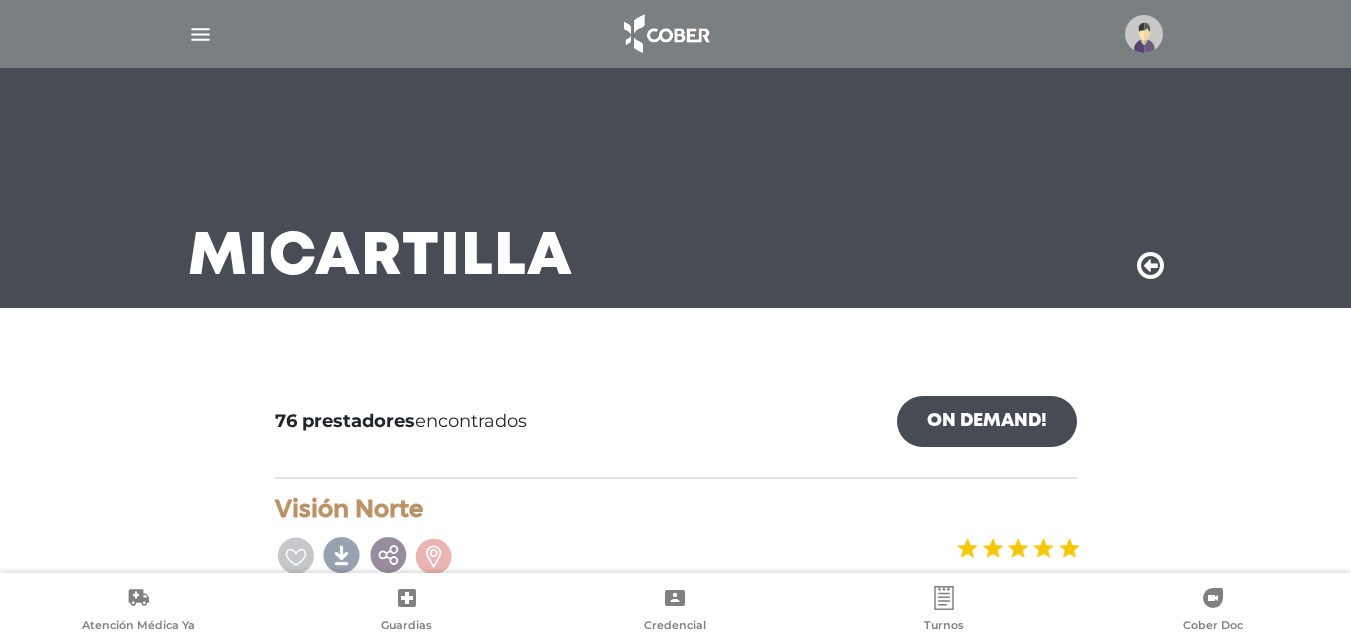 click on "76 prestadores  encontrados
On Demand!
mostrar en mi área
Mostrar en mapa
Demasiados resultados. Refiná la búsqueda para cargar el mapa.
cargando mapa
Visión Norte
Oftalmologia 																							 [STREET] [NUMBER] 												 Acassuso - GBA NORTE 												 Tel:  [PHONE]
(2 especialidades)" at bounding box center (676, 9356) 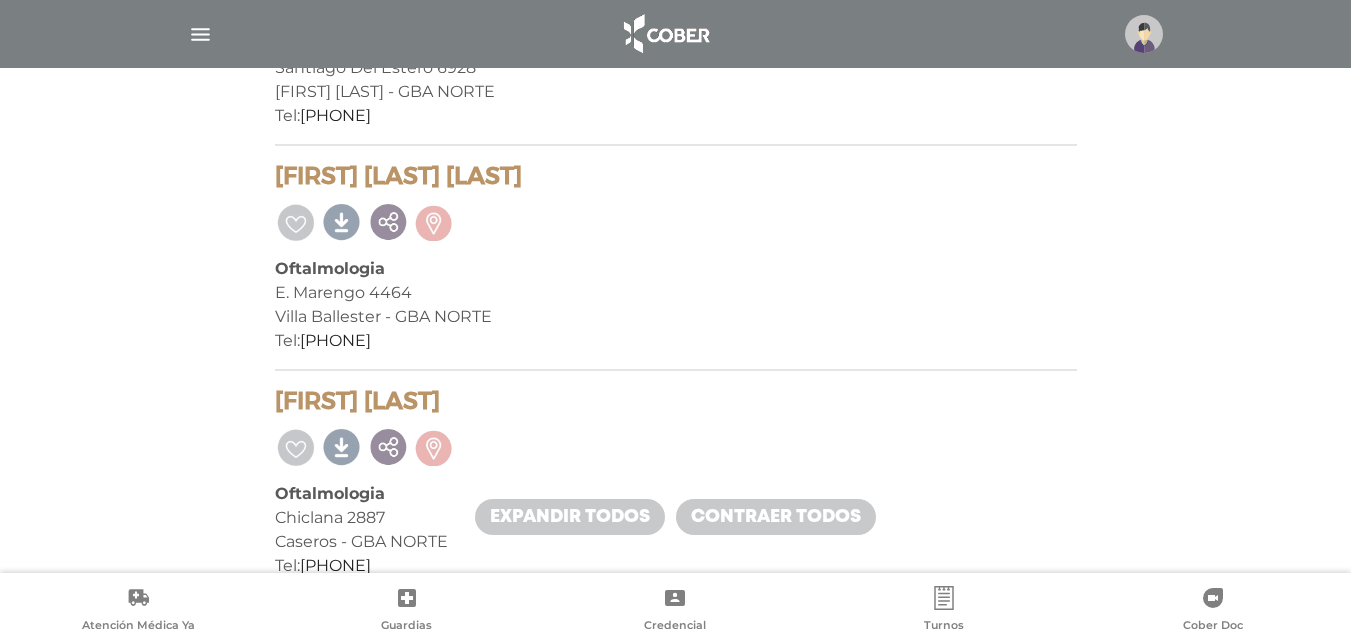 scroll, scrollTop: 8300, scrollLeft: 0, axis: vertical 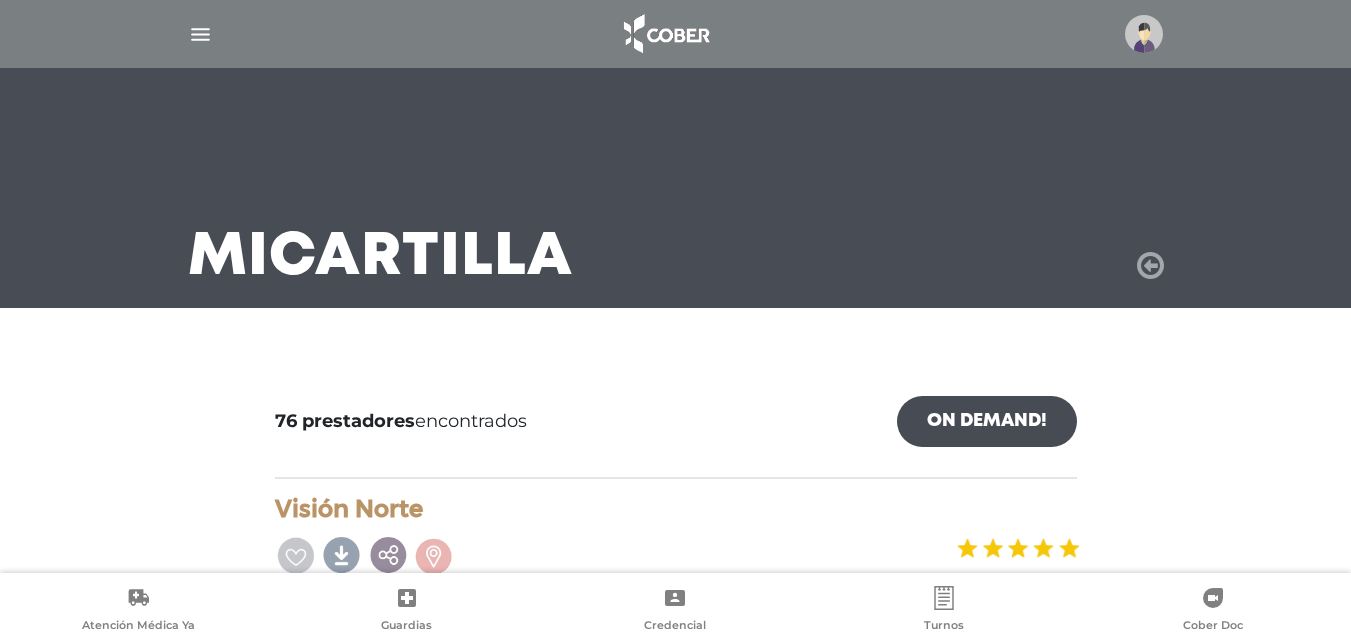 click at bounding box center [1150, 266] 